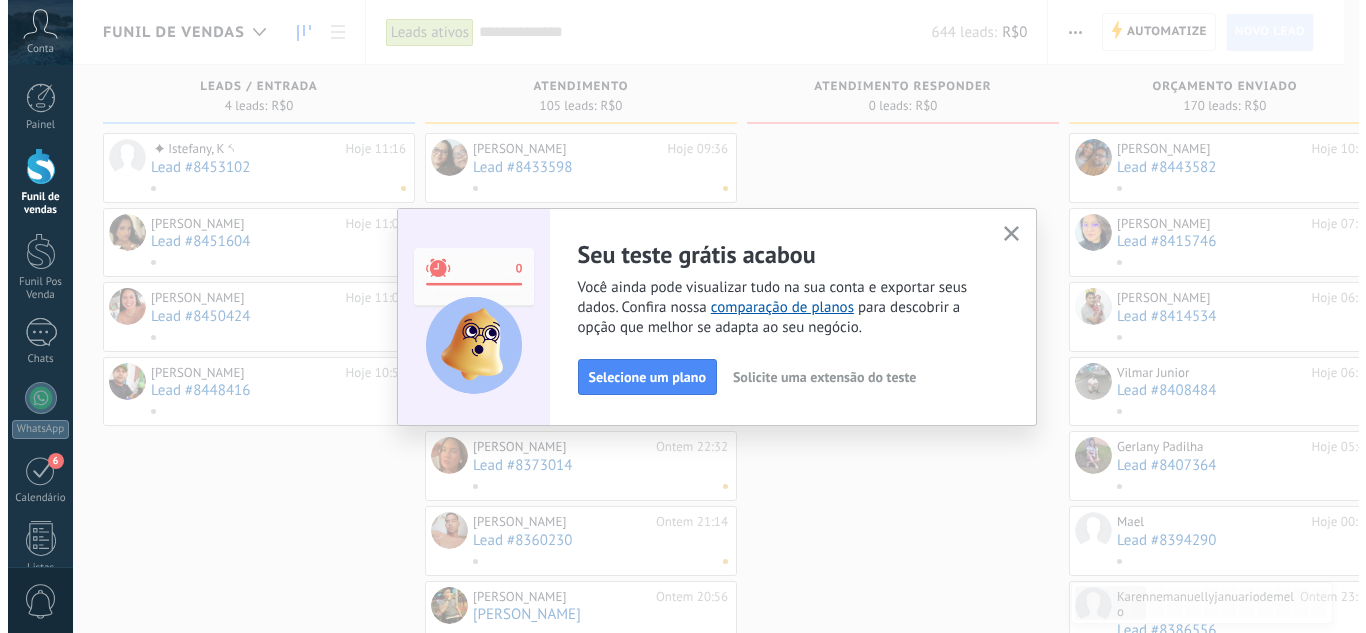 scroll, scrollTop: 0, scrollLeft: 0, axis: both 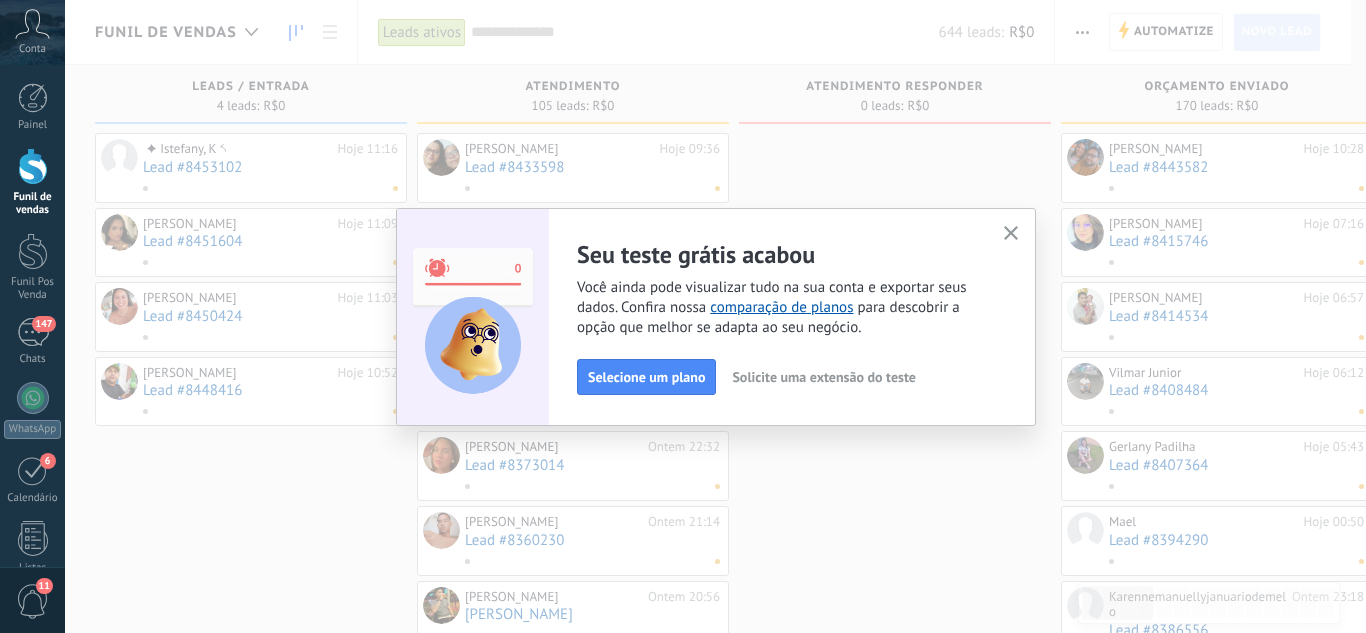 click on ".abccls-1,.abccls-2{fill-rule:evenodd}.abccls-2{fill:#fff} .abfcls-1{fill:none}.abfcls-2{fill:#fff} .abncls-1{isolation:isolate}.abncls-2{opacity:.06}.abncls-2,.abncls-3,.abncls-6{mix-blend-mode:multiply}.abncls-3{opacity:.15}.abncls-4,.abncls-8{fill:#fff}.abncls-5{fill:url(#abnlinear-gradient)}.abncls-6{opacity:.04}.abncls-7{fill:url(#abnlinear-gradient-2)}.abncls-8{fill-rule:evenodd} .abqst0{fill:#ffa200} .abwcls-1{fill:#252525} .cls-1{isolation:isolate} .acicls-1{fill:none} .aclcls-1{fill:#232323} .acnst0{display:none} .addcls-1,.addcls-2{fill:none;stroke-miterlimit:10}.addcls-1{stroke:#dfe0e5}.addcls-2{stroke:#a1a7ab} .adecls-1,.adecls-2{fill:none;stroke-miterlimit:10}.adecls-1{stroke:#dfe0e5}.adecls-2{stroke:#a1a7ab} .adqcls-1{fill:#8591a5;fill-rule:evenodd} .aeccls-1{fill:#5c9f37} .aeecls-1{fill:#f86161} .aejcls-1{fill:#8591a5;fill-rule:evenodd} .aekcls-1{fill-rule:evenodd} .aelcls-1{fill-rule:evenodd;fill:currentColor} .aemcls-1{fill-rule:evenodd;fill:currentColor} .aencls-2{fill:#f86161;opacity:.3}" at bounding box center [683, 316] 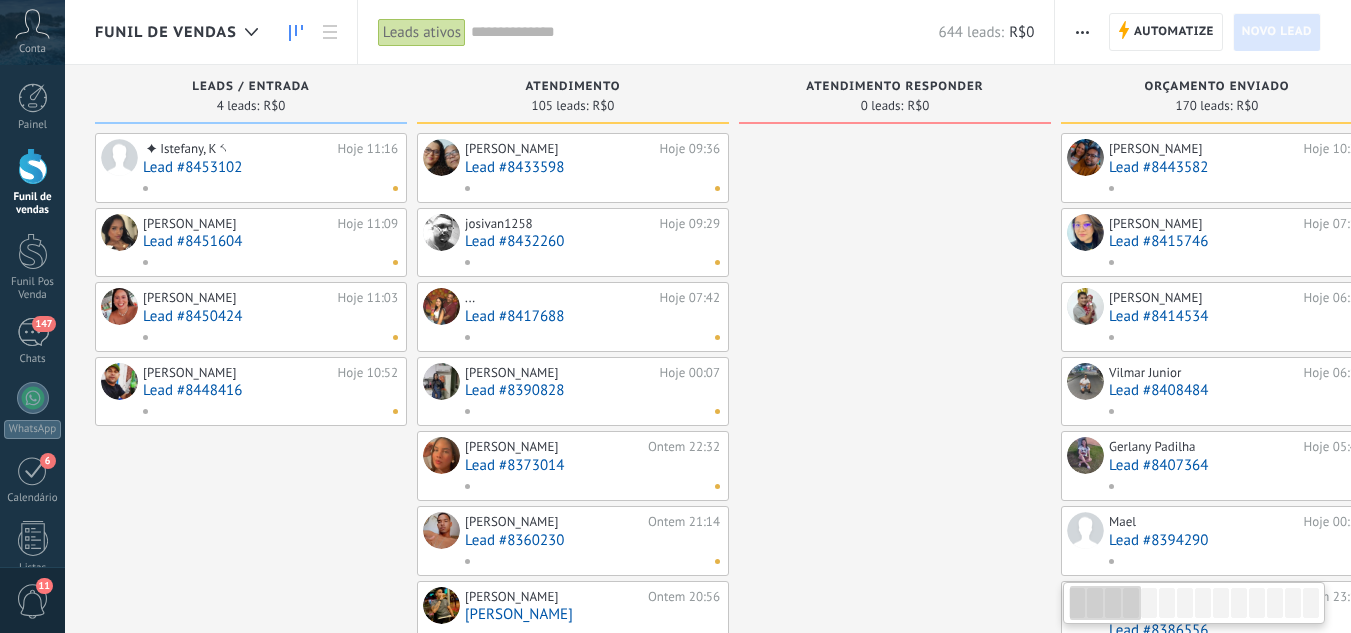 scroll, scrollTop: 0, scrollLeft: 29, axis: horizontal 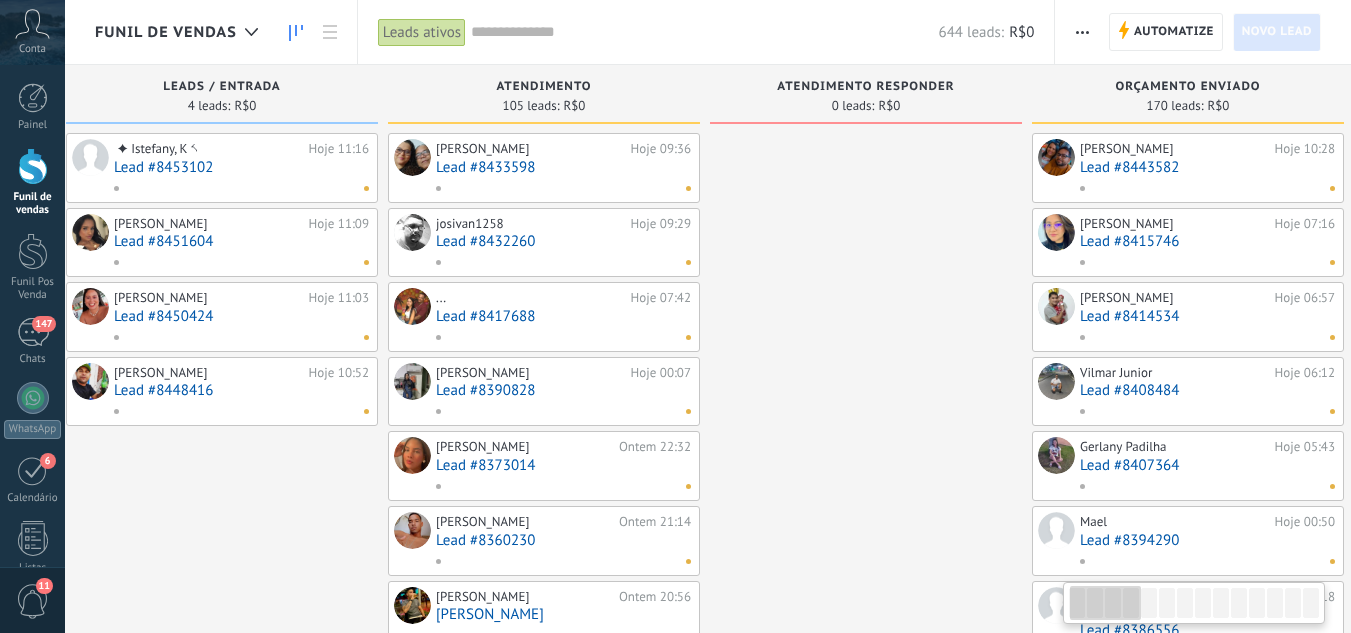 drag, startPoint x: 938, startPoint y: 215, endPoint x: 738, endPoint y: 227, distance: 200.35968 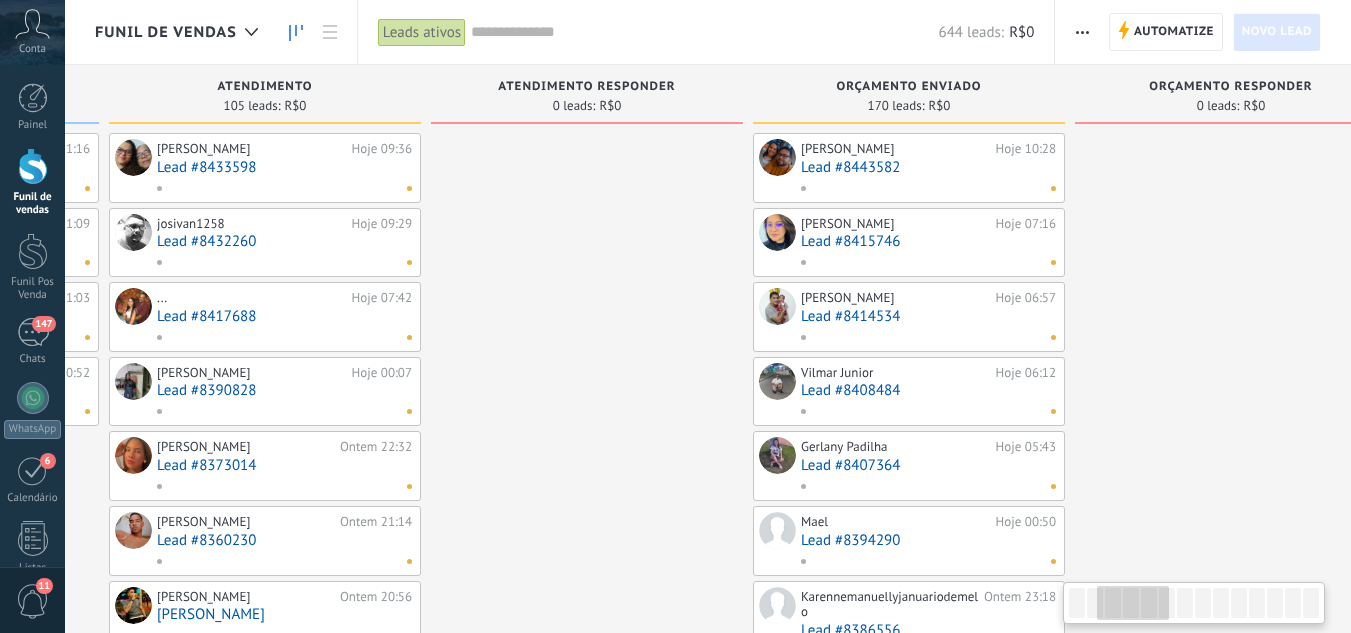drag, startPoint x: 741, startPoint y: 225, endPoint x: 425, endPoint y: 227, distance: 316.00632 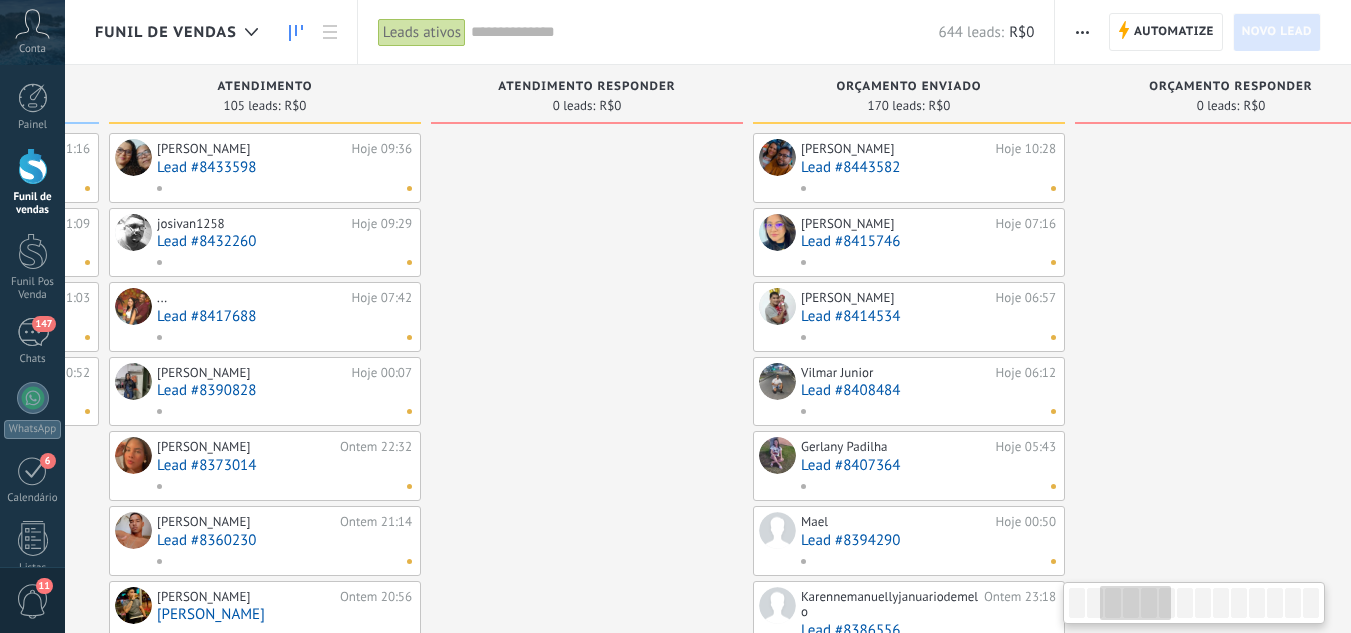 scroll, scrollTop: 0, scrollLeft: 612, axis: horizontal 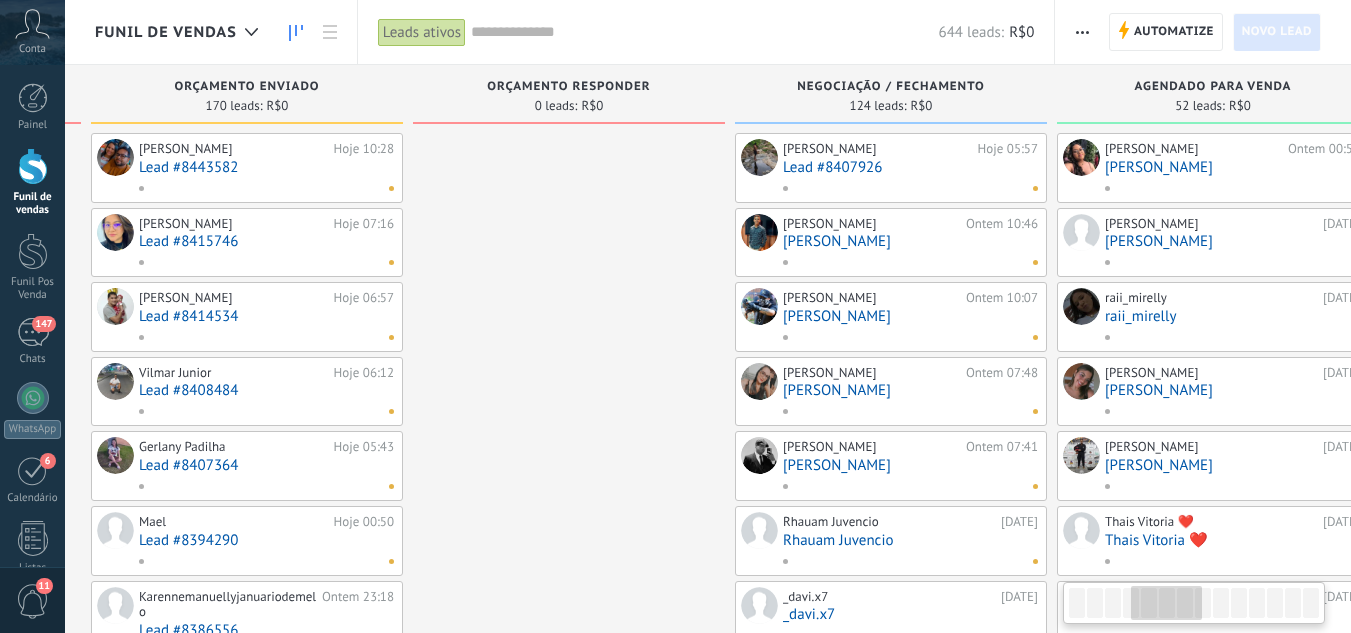 drag, startPoint x: 742, startPoint y: 217, endPoint x: 1266, endPoint y: 212, distance: 524.02386 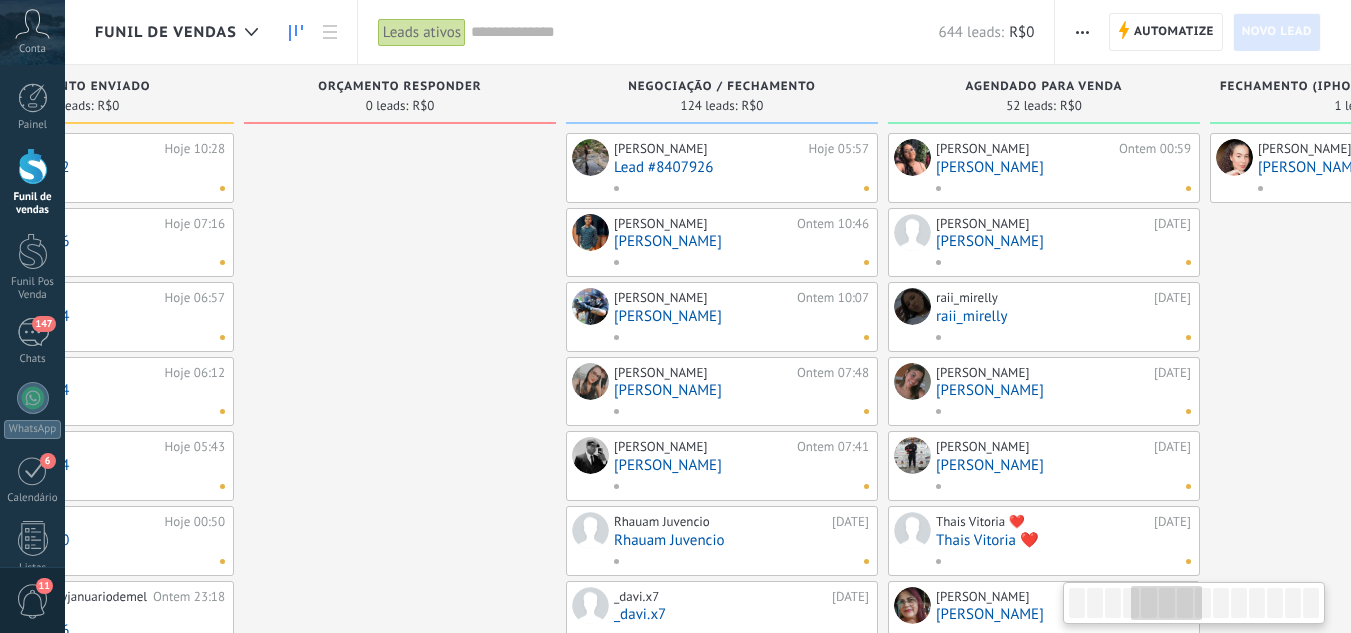 drag, startPoint x: 1365, startPoint y: 255, endPoint x: 1348, endPoint y: 252, distance: 17.262676 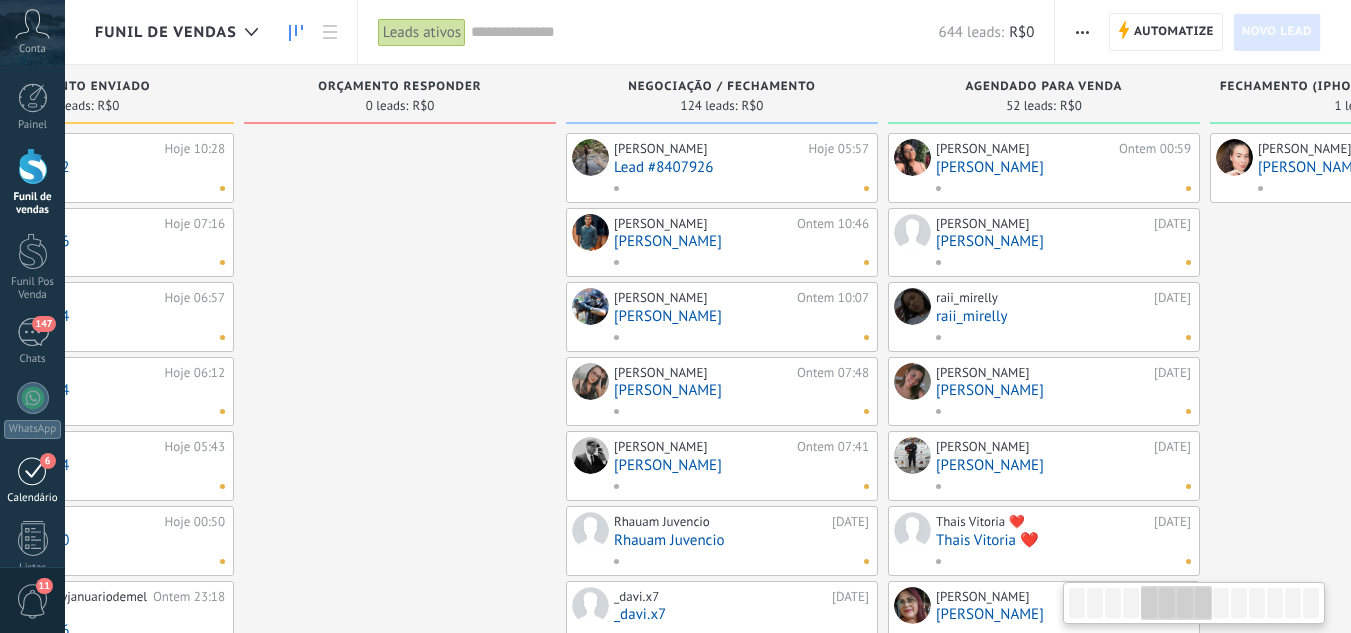 drag, startPoint x: 1286, startPoint y: 291, endPoint x: 17, endPoint y: 474, distance: 1282.1272 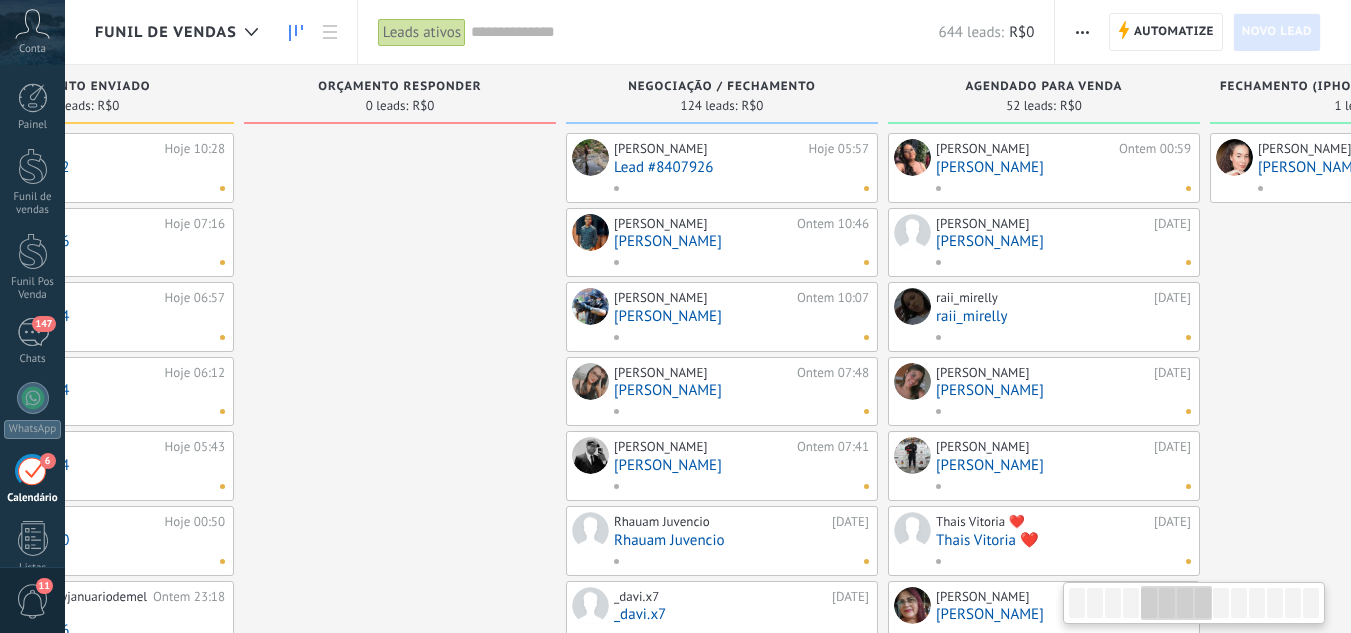 scroll, scrollTop: 0, scrollLeft: 1318, axis: horizontal 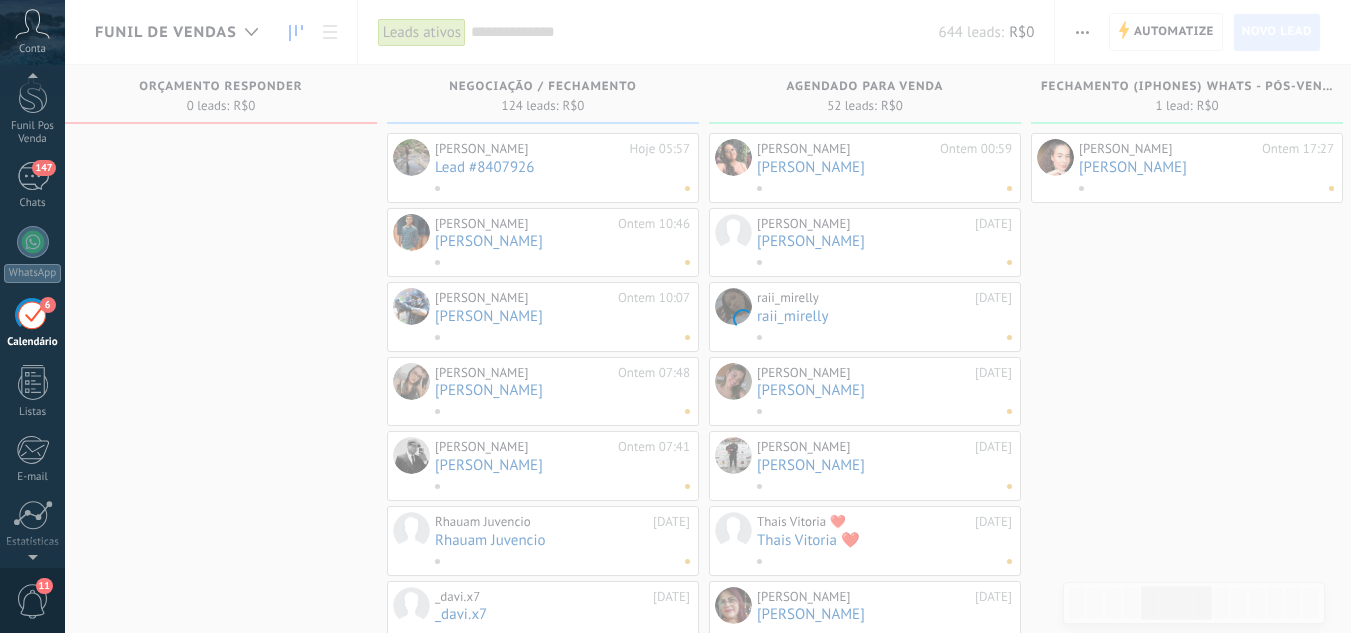 click on ".abccls-1,.abccls-2{fill-rule:evenodd}.abccls-2{fill:#fff} .abfcls-1{fill:none}.abfcls-2{fill:#fff} .abncls-1{isolation:isolate}.abncls-2{opacity:.06}.abncls-2,.abncls-3,.abncls-6{mix-blend-mode:multiply}.abncls-3{opacity:.15}.abncls-4,.abncls-8{fill:#fff}.abncls-5{fill:url(#abnlinear-gradient)}.abncls-6{opacity:.04}.abncls-7{fill:url(#abnlinear-gradient-2)}.abncls-8{fill-rule:evenodd} .abqst0{fill:#ffa200} .abwcls-1{fill:#252525} .cls-1{isolation:isolate} .acicls-1{fill:none} .aclcls-1{fill:#232323} .acnst0{display:none} .addcls-1,.addcls-2{fill:none;stroke-miterlimit:10}.addcls-1{stroke:#dfe0e5}.addcls-2{stroke:#a1a7ab} .adecls-1,.adecls-2{fill:none;stroke-miterlimit:10}.adecls-1{stroke:#dfe0e5}.adecls-2{stroke:#a1a7ab} .adqcls-1{fill:#8591a5;fill-rule:evenodd} .aeccls-1{fill:#5c9f37} .aeecls-1{fill:#f86161} .aejcls-1{fill:#8591a5;fill-rule:evenodd} .aekcls-1{fill-rule:evenodd} .aelcls-1{fill-rule:evenodd;fill:currentColor} .aemcls-1{fill-rule:evenodd;fill:currentColor} .aencls-2{fill:#f86161;opacity:.3}" at bounding box center [675, 316] 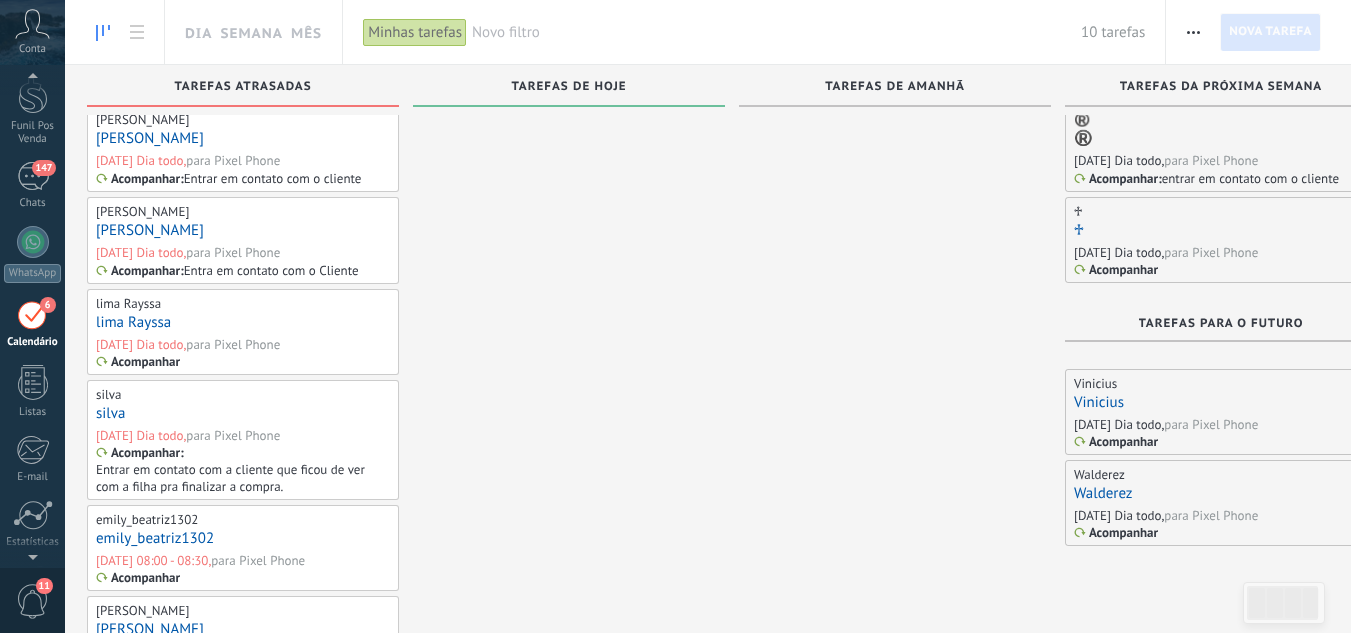 scroll, scrollTop: 0, scrollLeft: 0, axis: both 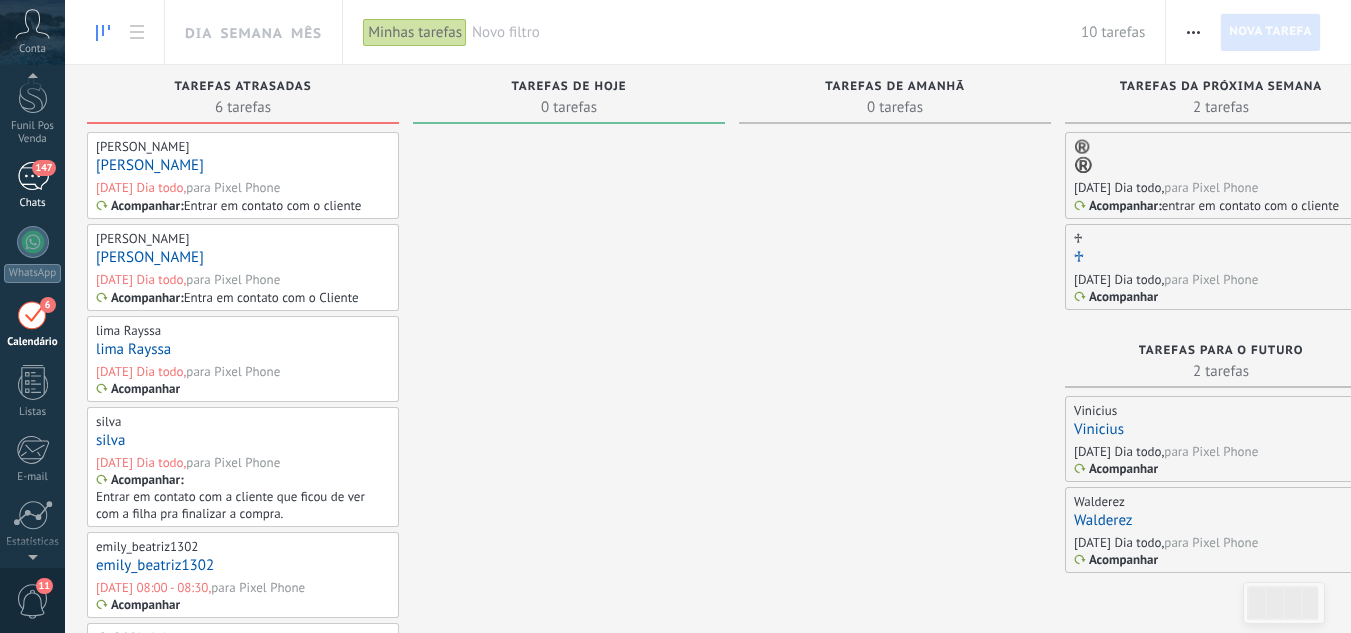 click on "147
Chats" at bounding box center (32, 186) 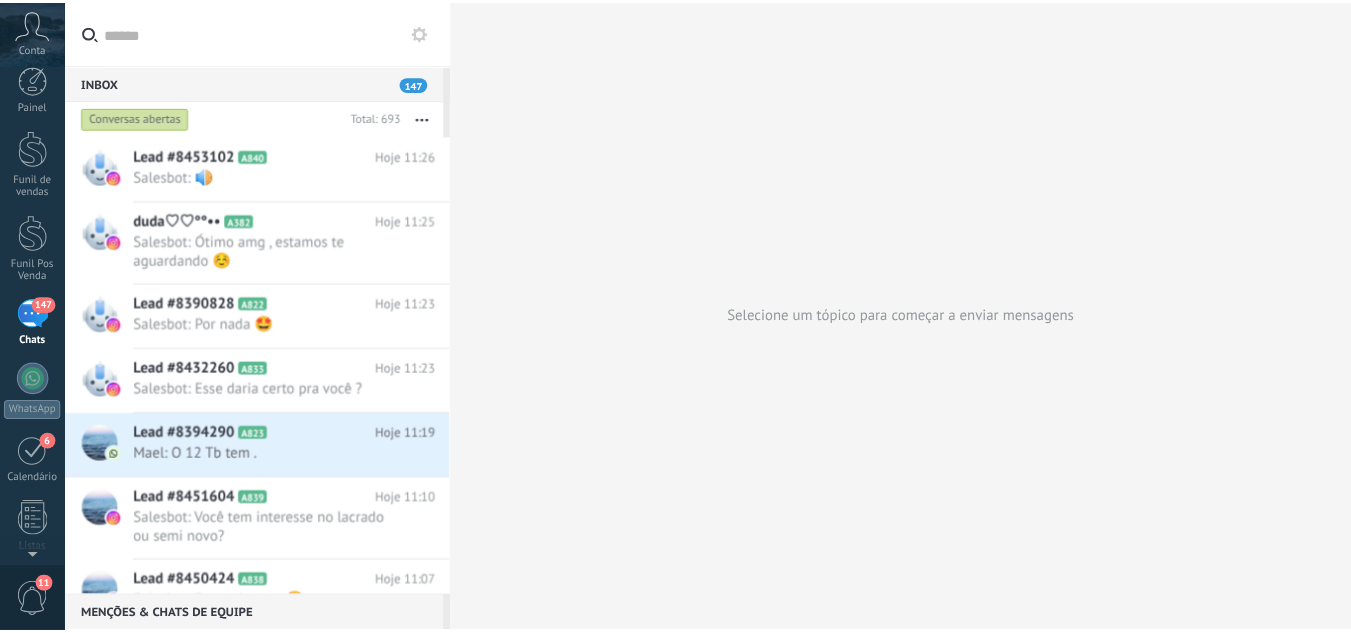 scroll, scrollTop: 0, scrollLeft: 0, axis: both 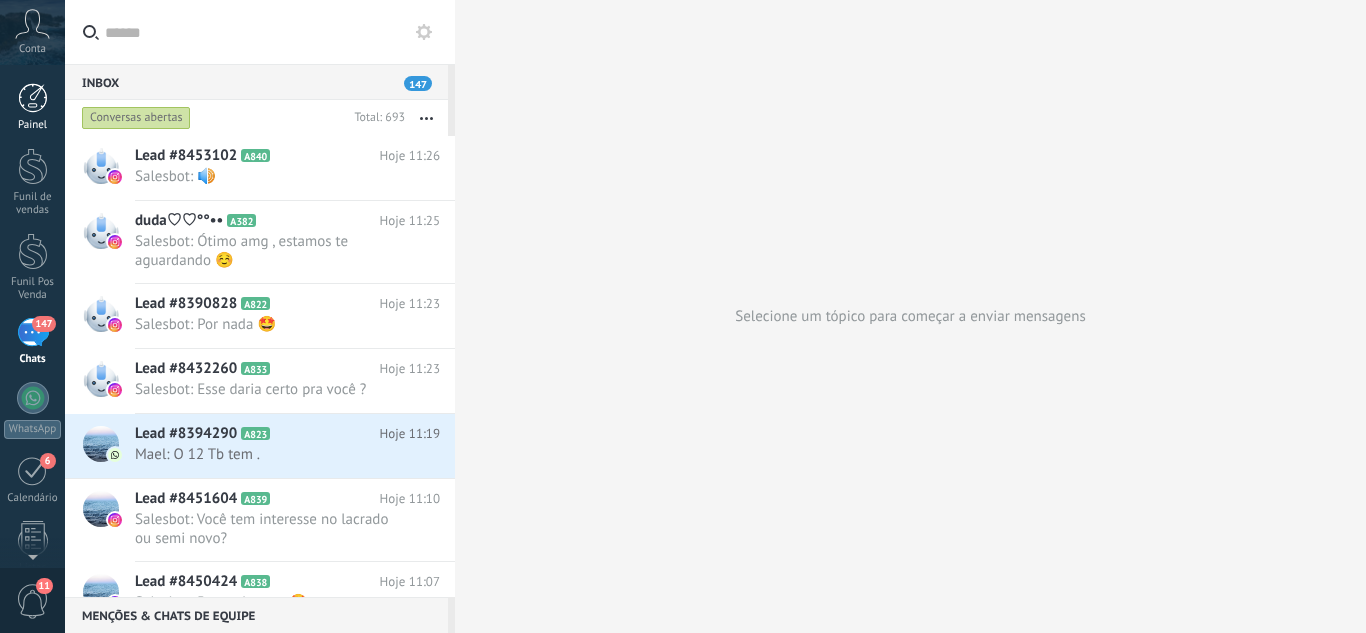 click at bounding box center [33, 98] 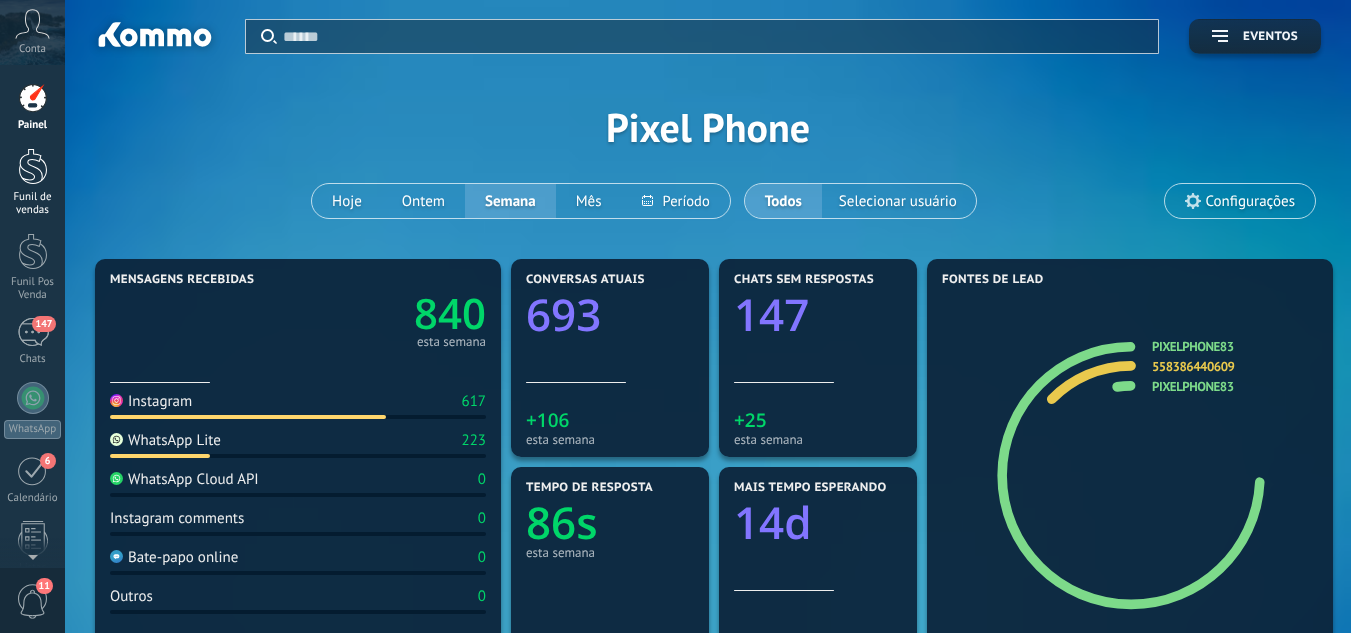 click at bounding box center (33, 166) 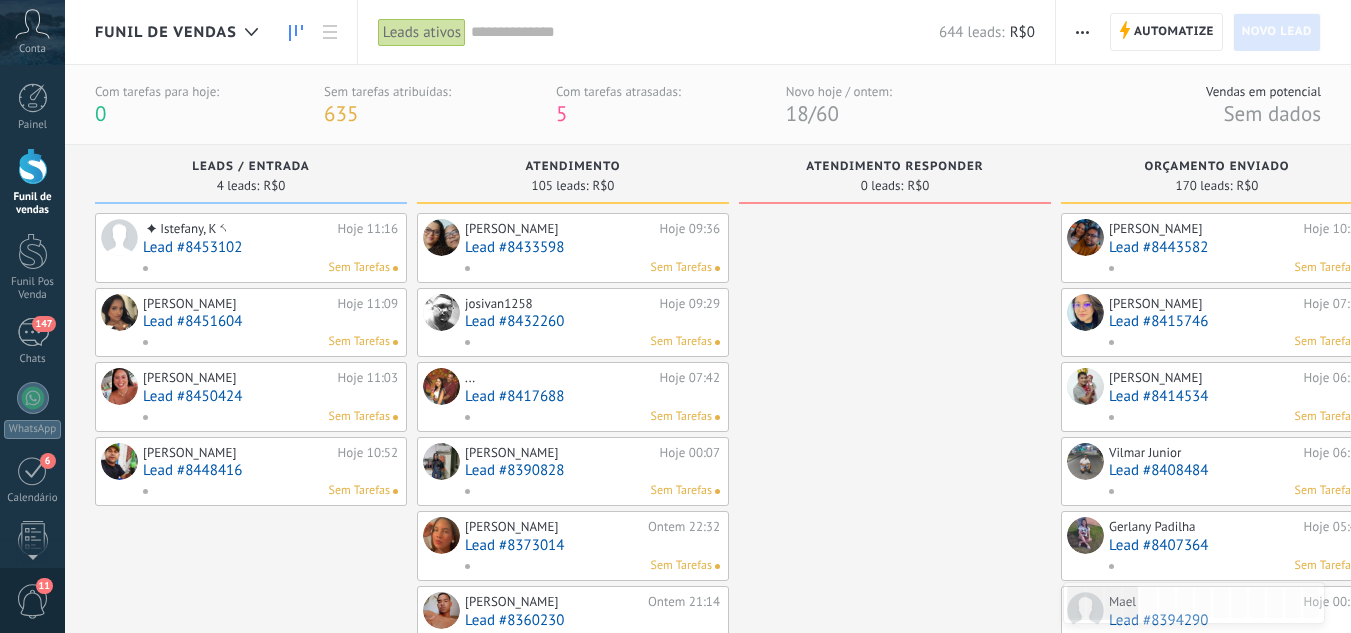 click at bounding box center [895, 980] 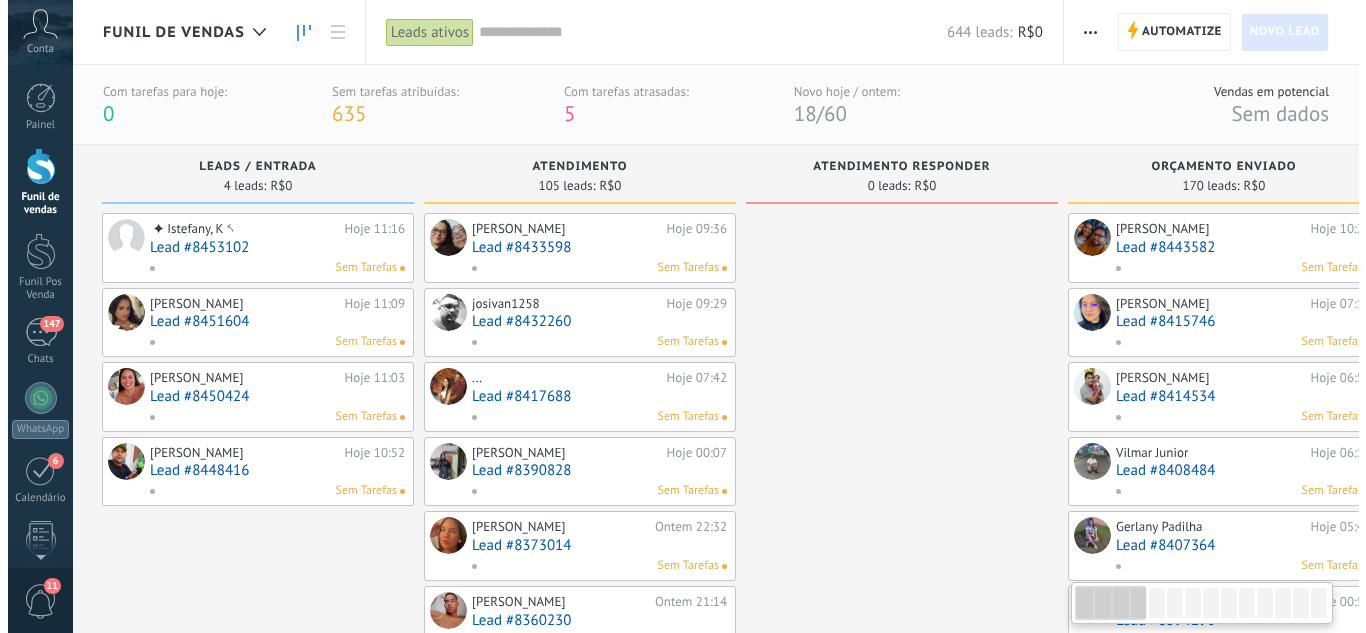 scroll, scrollTop: 0, scrollLeft: 0, axis: both 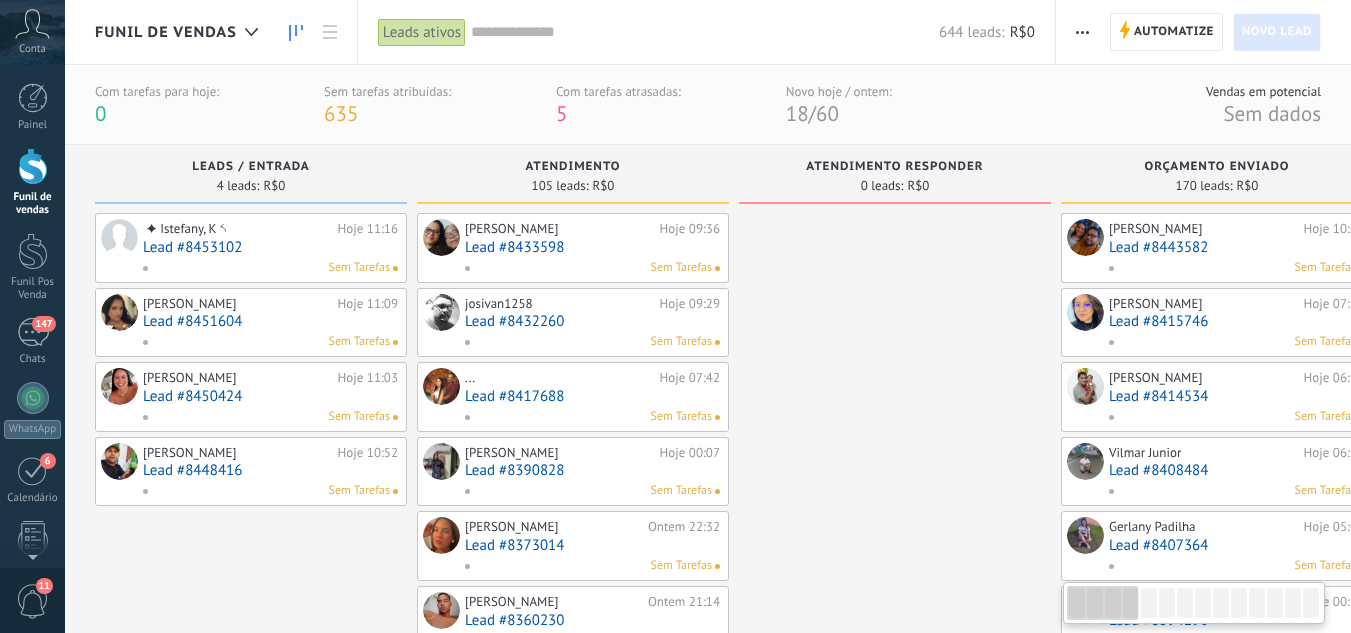 drag, startPoint x: 282, startPoint y: 550, endPoint x: 287, endPoint y: 539, distance: 12.083046 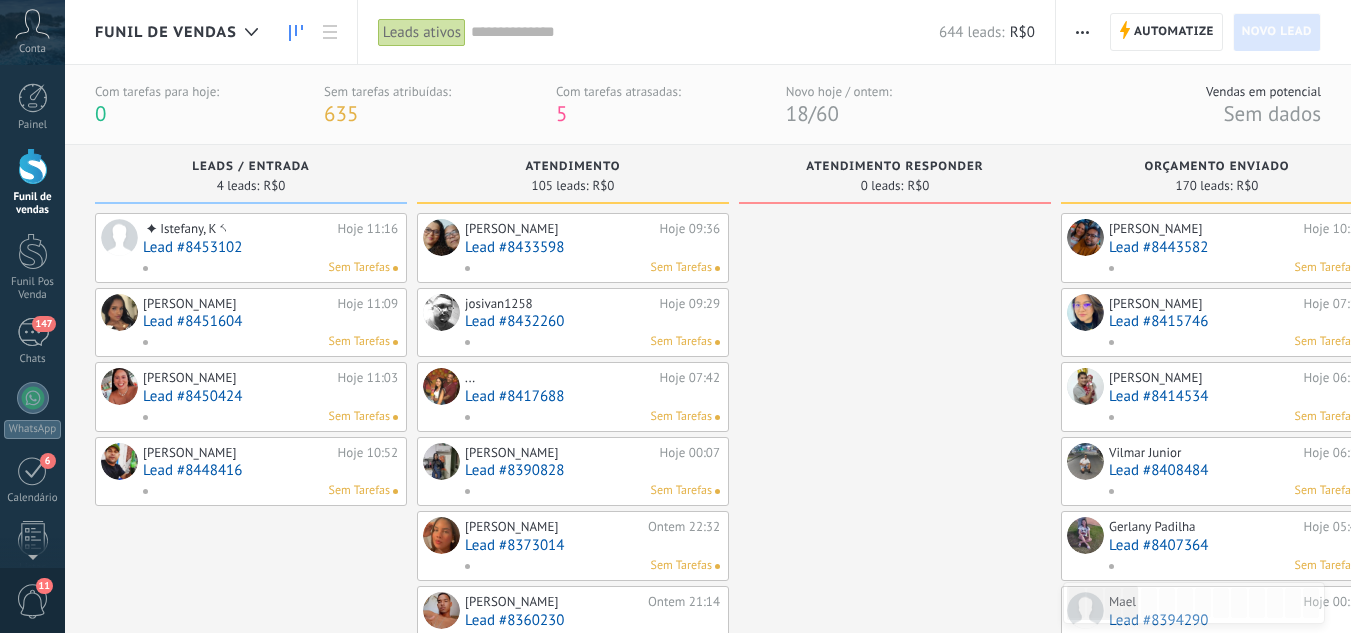 drag, startPoint x: 904, startPoint y: 275, endPoint x: 906, endPoint y: 315, distance: 40.04997 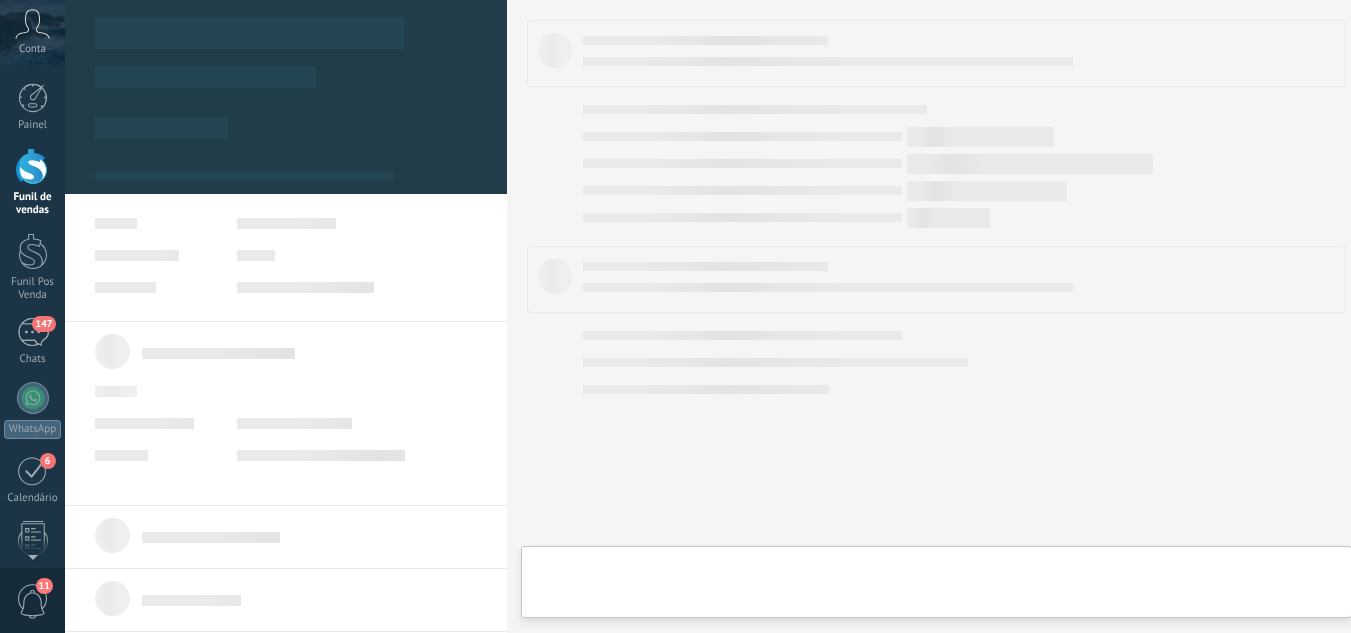 click on ".abccls-1,.abccls-2{fill-rule:evenodd}.abccls-2{fill:#fff} .abfcls-1{fill:none}.abfcls-2{fill:#fff} .abncls-1{isolation:isolate}.abncls-2{opacity:.06}.abncls-2,.abncls-3,.abncls-6{mix-blend-mode:multiply}.abncls-3{opacity:.15}.abncls-4,.abncls-8{fill:#fff}.abncls-5{fill:url(#abnlinear-gradient)}.abncls-6{opacity:.04}.abncls-7{fill:url(#abnlinear-gradient-2)}.abncls-8{fill-rule:evenodd} .abqst0{fill:#ffa200} .abwcls-1{fill:#252525} .cls-1{isolation:isolate} .acicls-1{fill:none} .aclcls-1{fill:#232323} .acnst0{display:none} .addcls-1,.addcls-2{fill:none;stroke-miterlimit:10}.addcls-1{stroke:#dfe0e5}.addcls-2{stroke:#a1a7ab} .adecls-1,.adecls-2{fill:none;stroke-miterlimit:10}.adecls-1{stroke:#dfe0e5}.adecls-2{stroke:#a1a7ab} .adqcls-1{fill:#8591a5;fill-rule:evenodd} .aeccls-1{fill:#5c9f37} .aeecls-1{fill:#f86161} .aejcls-1{fill:#8591a5;fill-rule:evenodd} .aekcls-1{fill-rule:evenodd} .aelcls-1{fill-rule:evenodd;fill:currentColor} .aemcls-1{fill-rule:evenodd;fill:currentColor} .aencls-2{fill:#f86161;opacity:.3}" at bounding box center (675, 316) 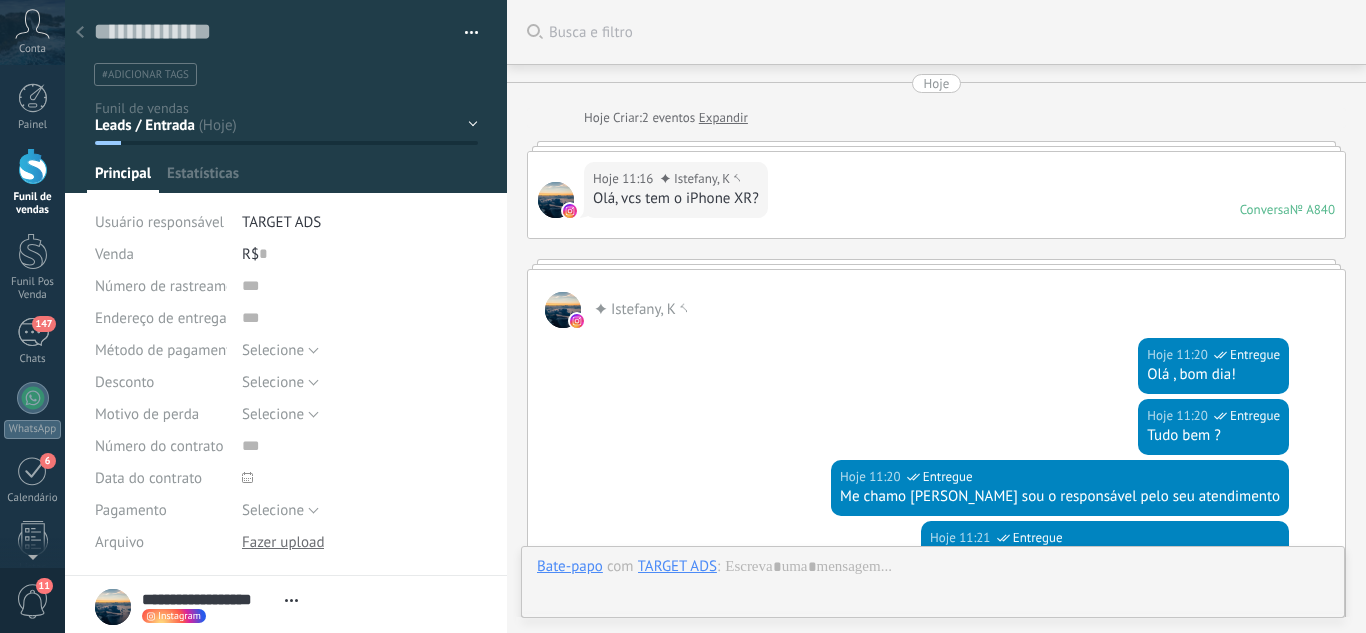 scroll, scrollTop: 30, scrollLeft: 0, axis: vertical 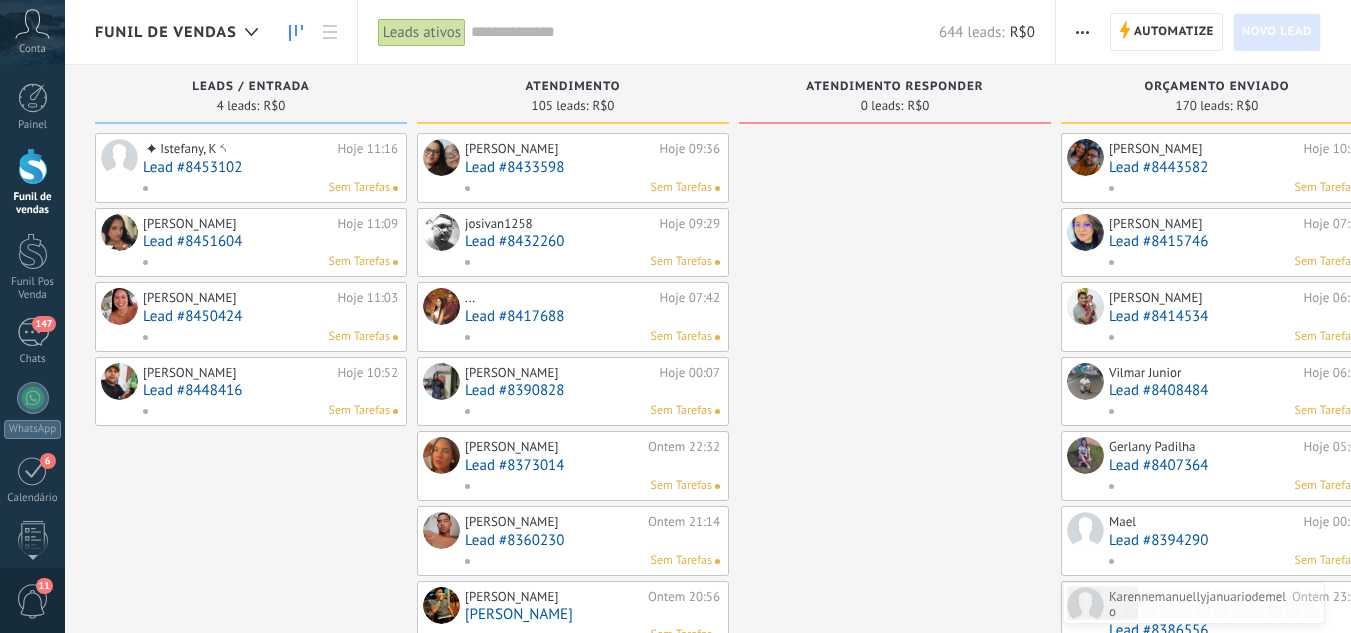 click at bounding box center [895, 900] 